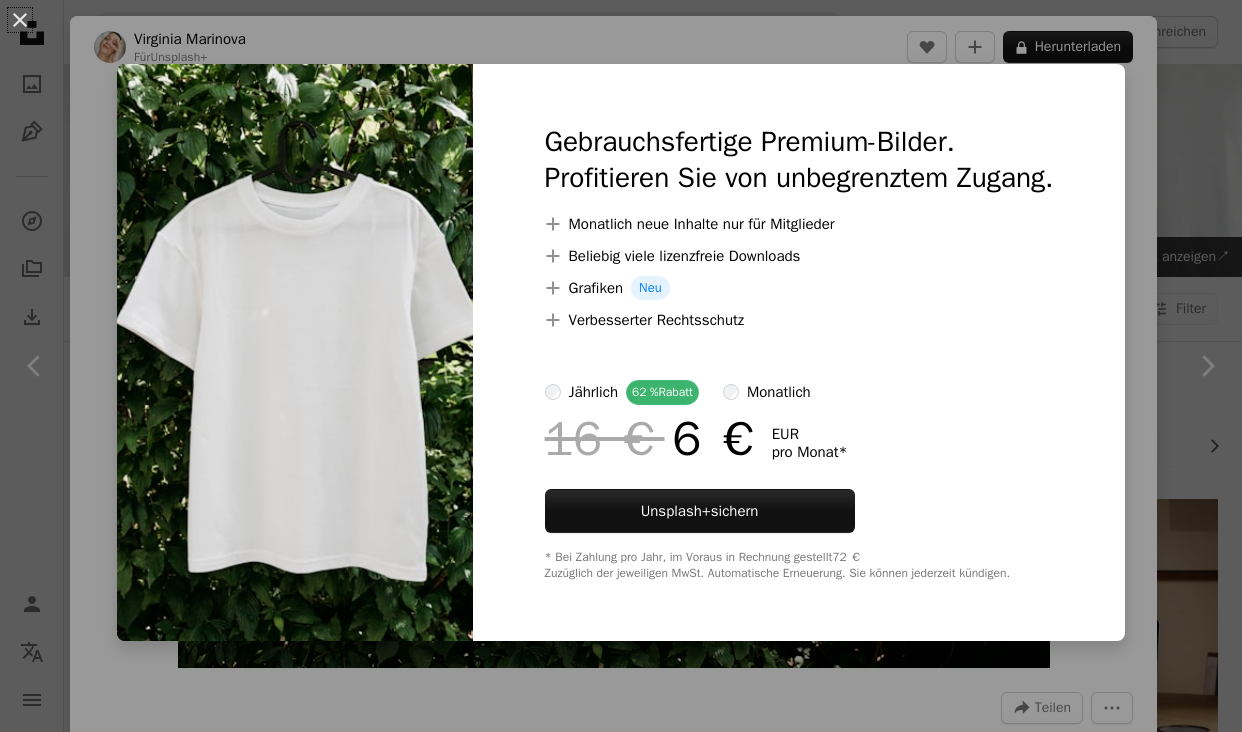 scroll, scrollTop: 1036, scrollLeft: 0, axis: vertical 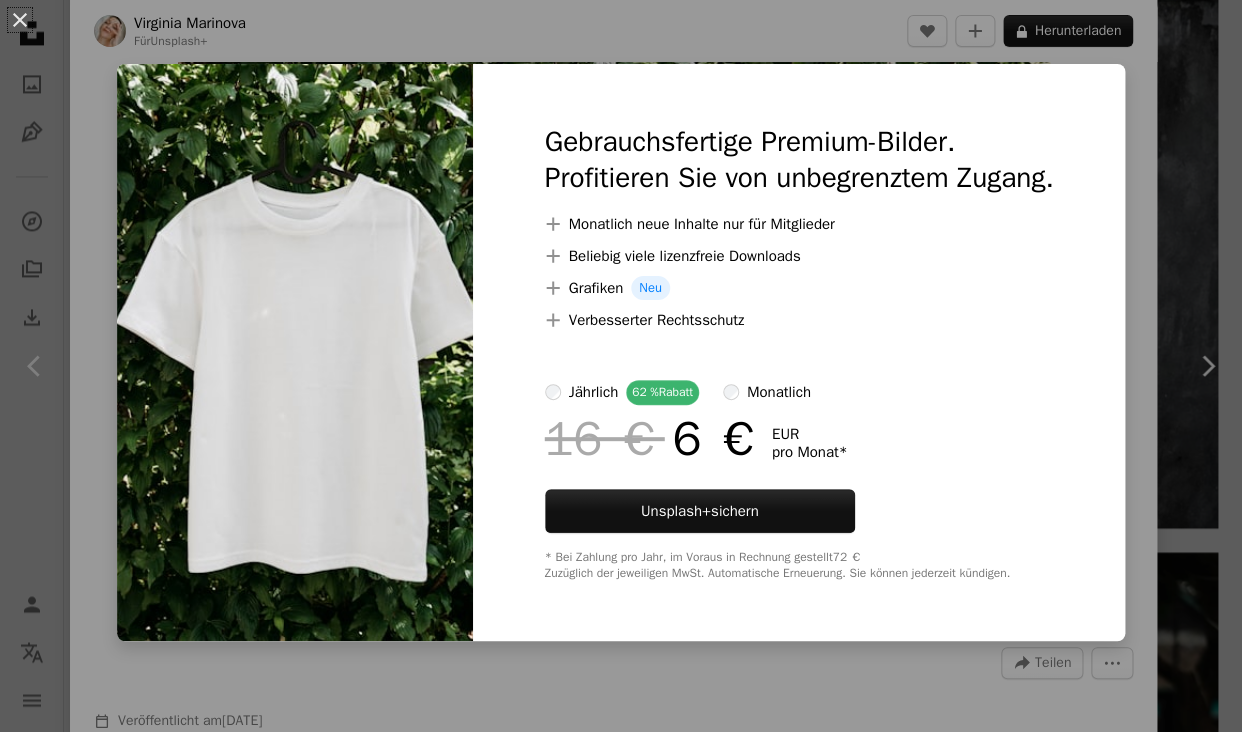 click on "An X shape Gebrauchsfertige Premium-Bilder. Profitieren Sie von unbegrenztem Zugang. A plus sign Monatlich neue Inhalte nur für Mitglieder A plus sign Beliebig viele lizenzfreie Downloads A plus sign Grafiken  Neu A plus sign Verbesserter Rechtsschutz jährlich 62 %  Rabatt monatlich 16 €   6 € EUR pro Monat * Unsplash+  sichern * Bei Zahlung pro Jahr, im Voraus in Rechnung gestellt  72 € Zuzüglich der jeweiligen MwSt. Automatische Erneuerung. Sie können jederzeit kündigen." at bounding box center [621, 366] 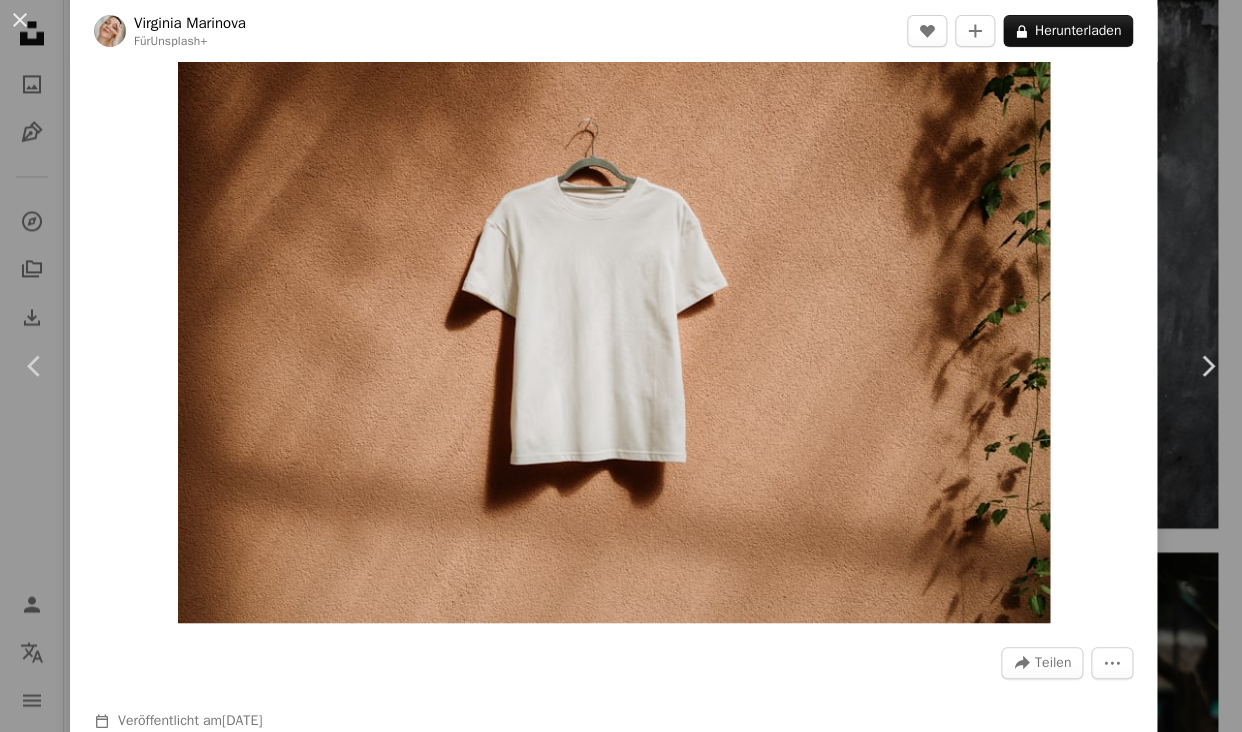scroll, scrollTop: 0, scrollLeft: 0, axis: both 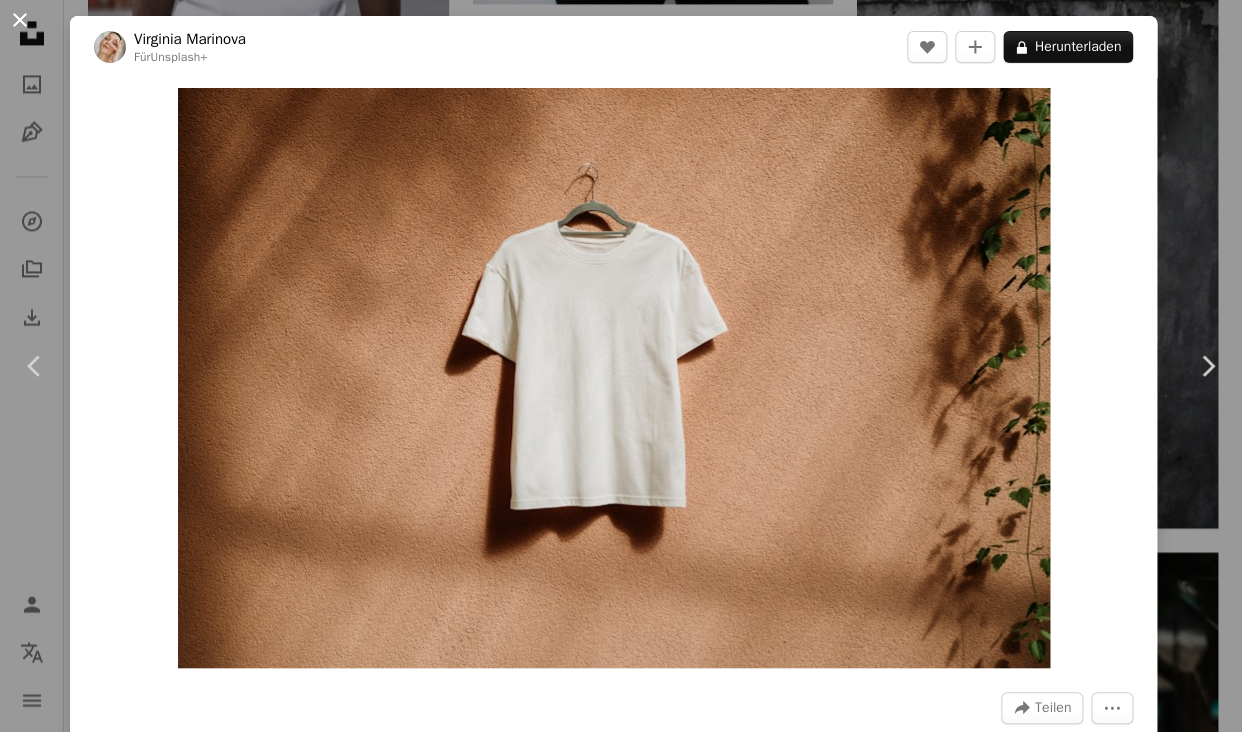 click on "An X shape" at bounding box center (20, 20) 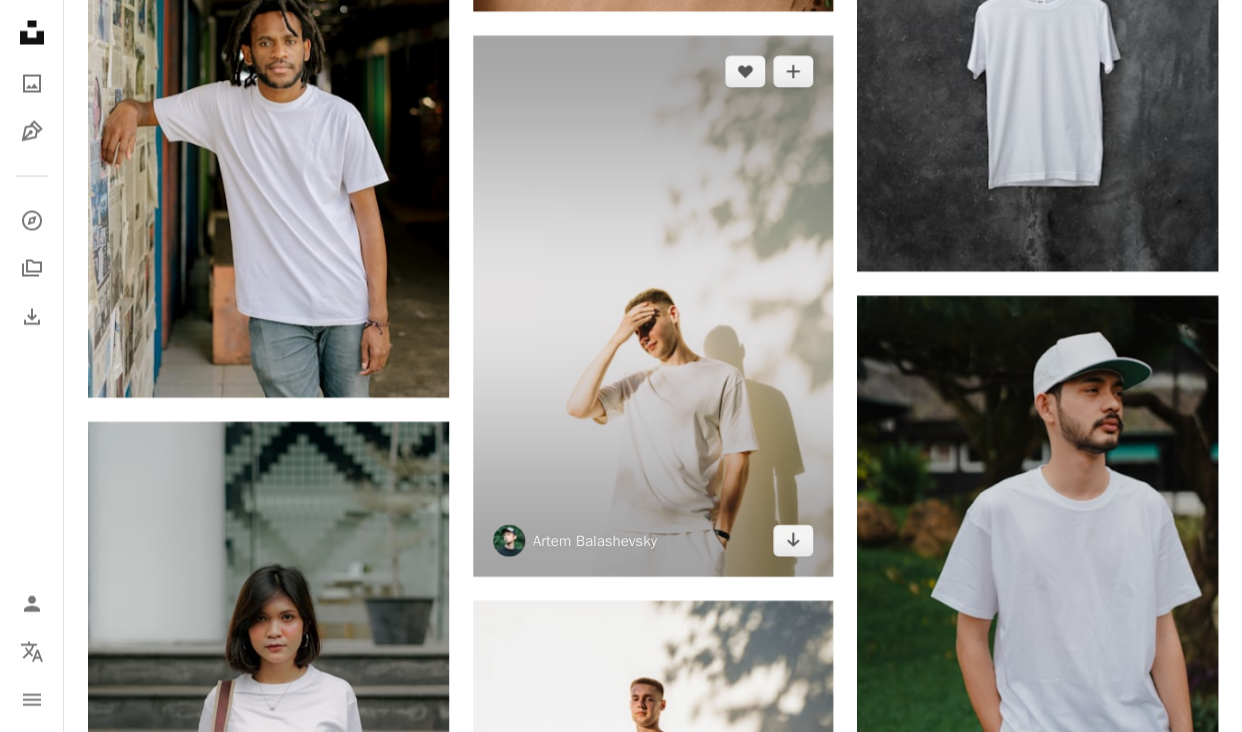 scroll, scrollTop: 1249, scrollLeft: 0, axis: vertical 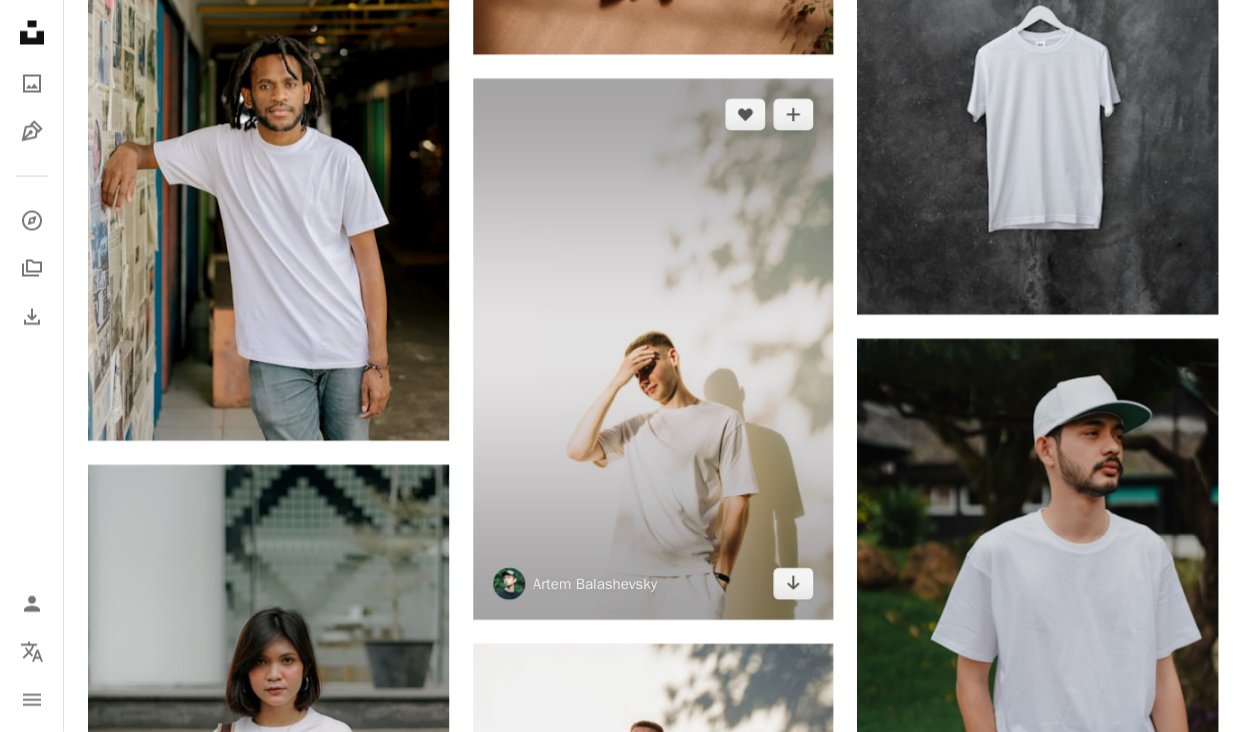 click at bounding box center (653, 349) 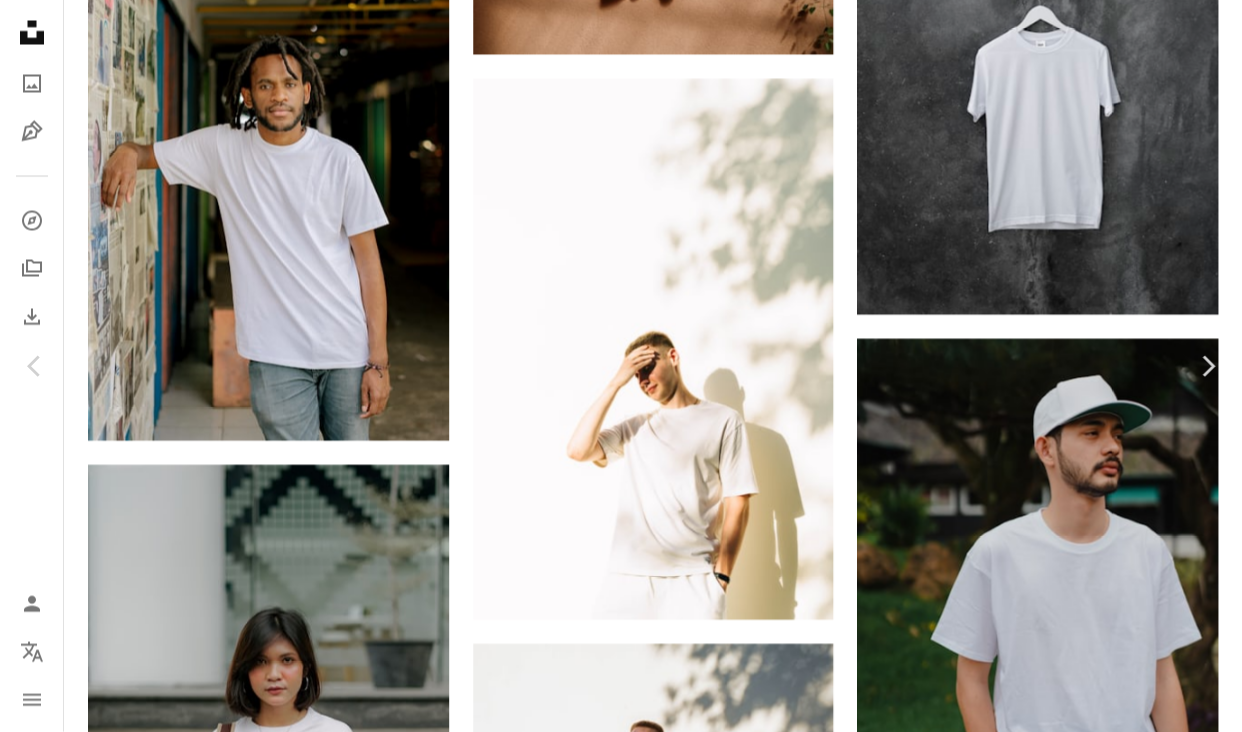 click on "Kostenlos herunterladen" at bounding box center (1011, 3405) 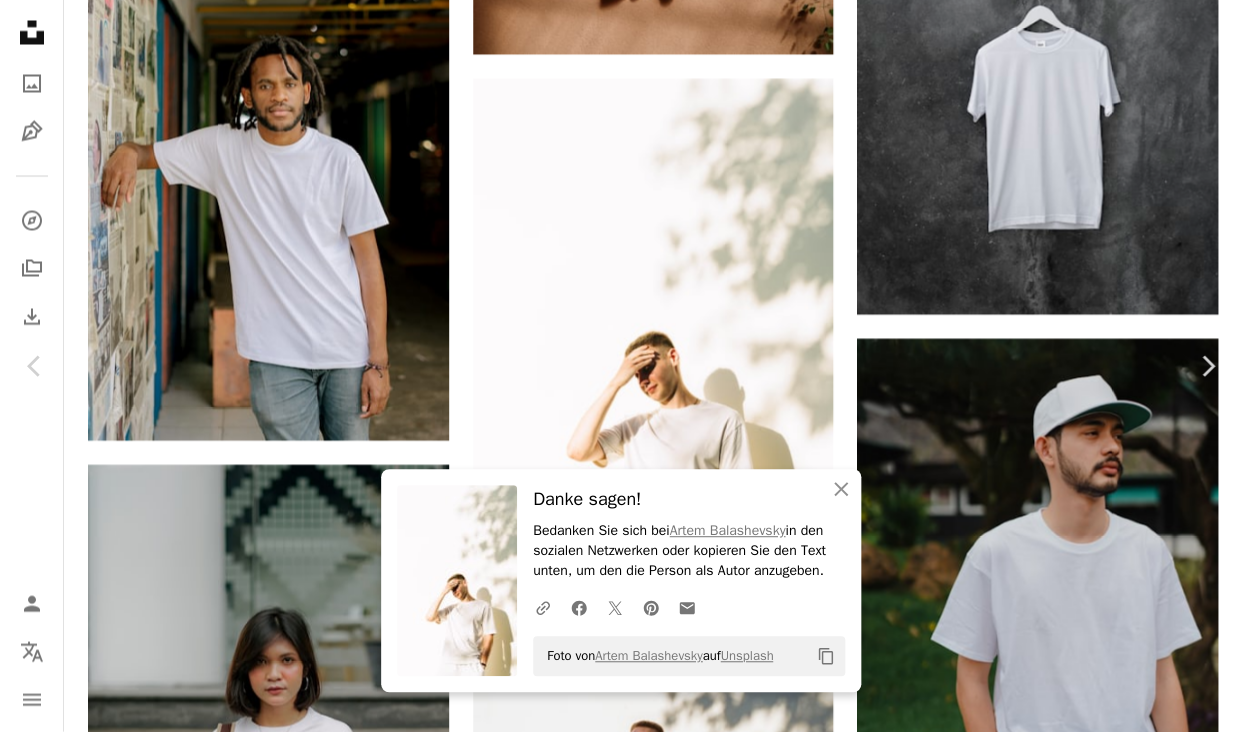 click on "Zoom in" at bounding box center [613, 3736] 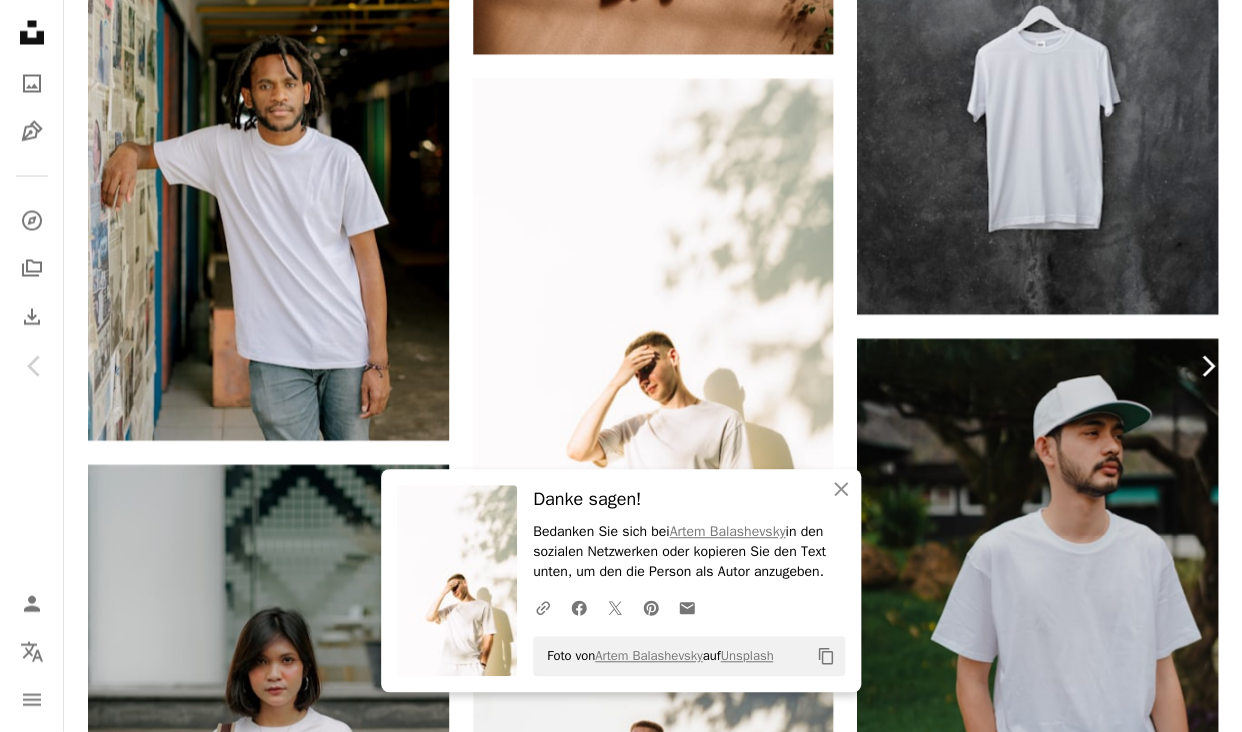 click on "Chevron right" at bounding box center [1207, 366] 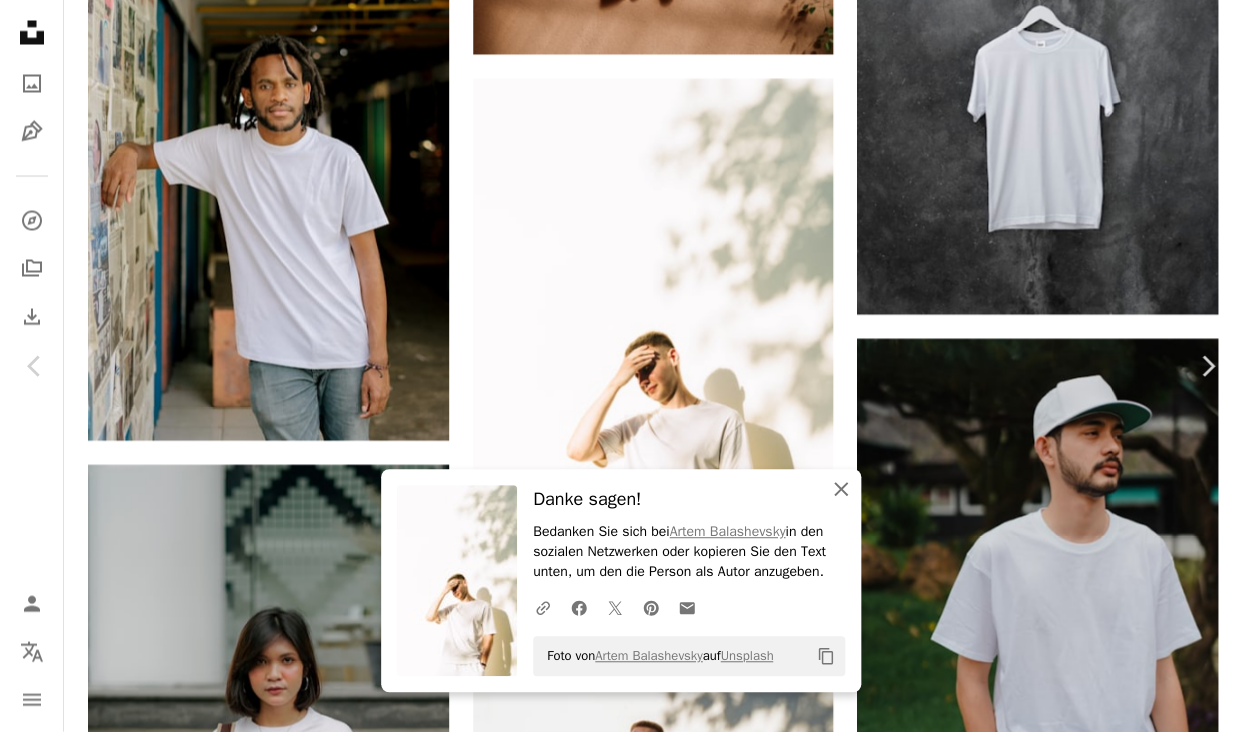 click on "An X shape" 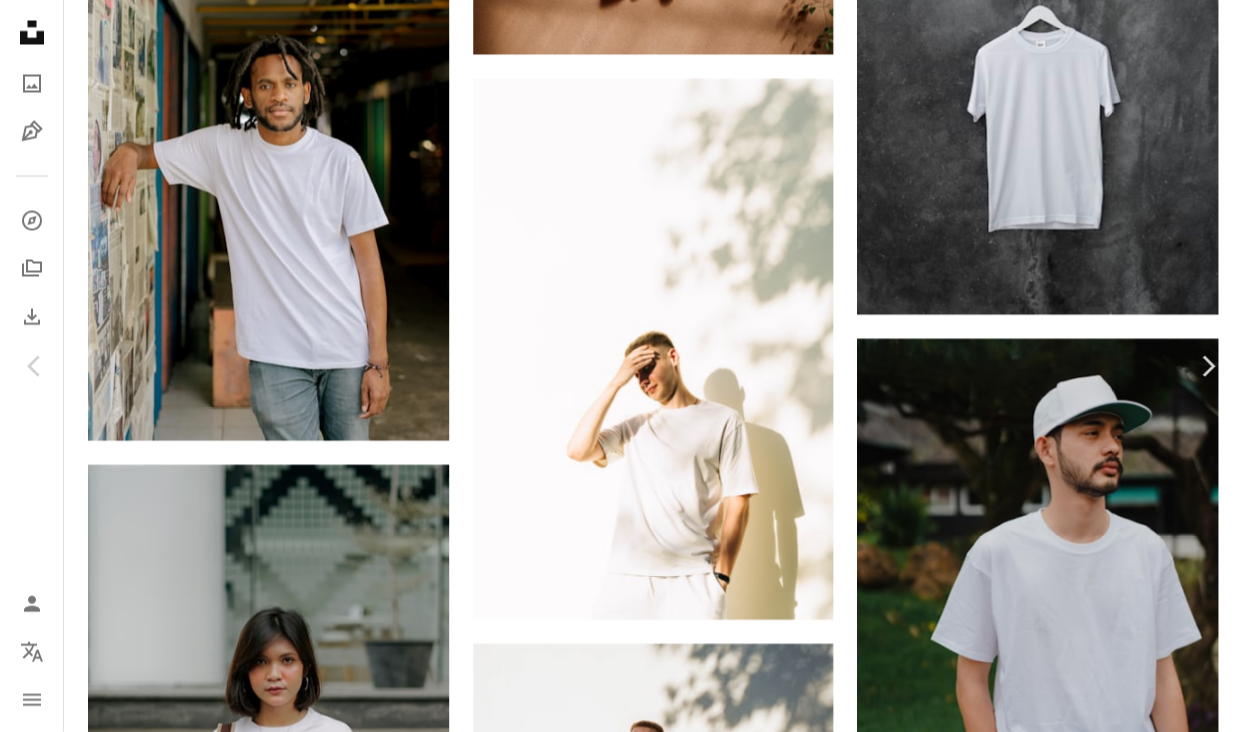 click on "An X shape Chevron left Chevron right [STATE] [LAST_NAME] Für Unsplash+ A heart A plus sign A lock Herunterladen Zoom in A forward-right arrow Teilen More Actions Calendar outlined Veröffentlicht am 20. Juni 2024 Safety Lizenziert unter der Unsplash+ Lizenz Produkt Modell T-Shirt Becher Weißes T-Shirt Schablone Mock-up Produkt-Mockup Kopierraum leerer Becher Platz für Text Public Domain-Bilder Aus dieser Serie Plus sign for Unsplash+ Ähnliche Bilder Plus sign for Unsplash+ A heart A plus sign [LAST_NAME] Für Unsplash+ A lock Herunterladen Plus sign for Unsplash+ A heart A plus sign [LAST_NAME] Für Unsplash+ A lock Herunterladen Plus sign for Unsplash+ A heart A plus sign [LAST_NAME] Für Unsplash+ A lock Herunterladen Plus sign for Unsplash+ A heart A plus sign [LAST_NAME] Für Unsplash+ A lock Herunterladen Plus sign for Unsplash+ A heart A plus sign [LAST_NAME] Für Unsplash+ A lock Herunterladen Plus sign for Unsplash+ A heart A plus sign [LAST_NAME] Für Unsplash+ A lock" at bounding box center [621, 3724] 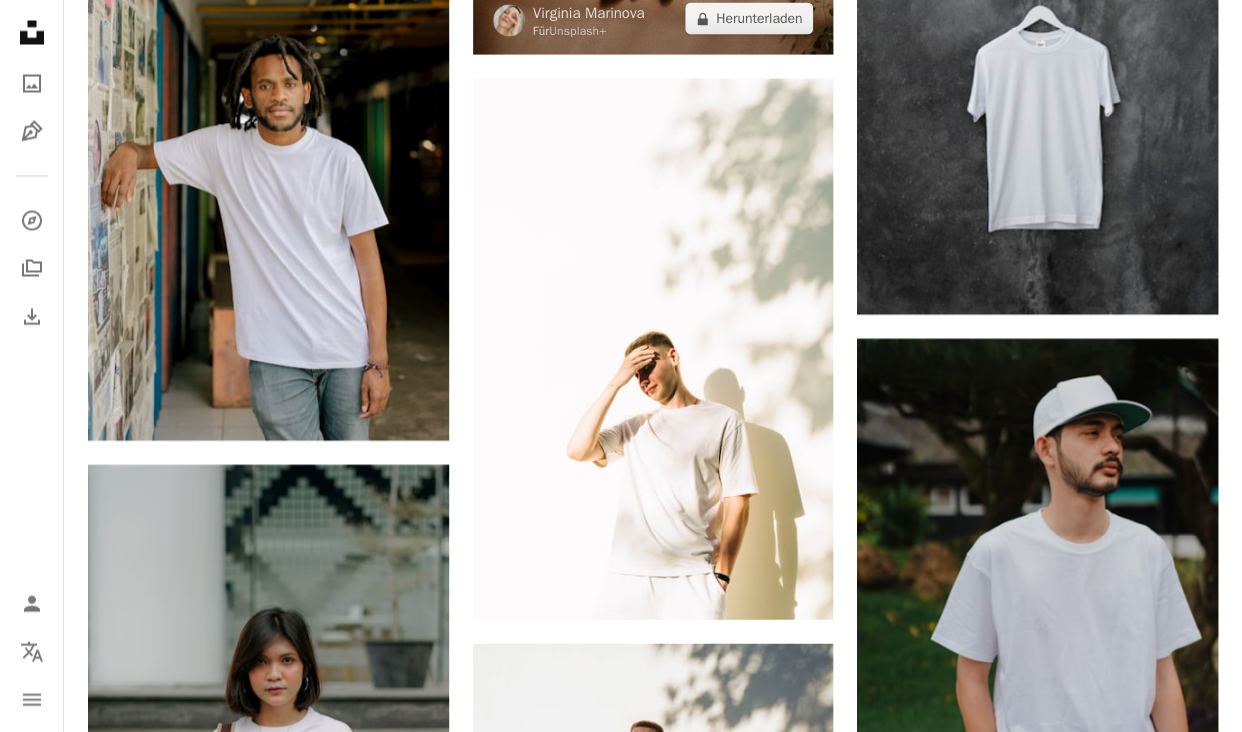 click at bounding box center (653, -65) 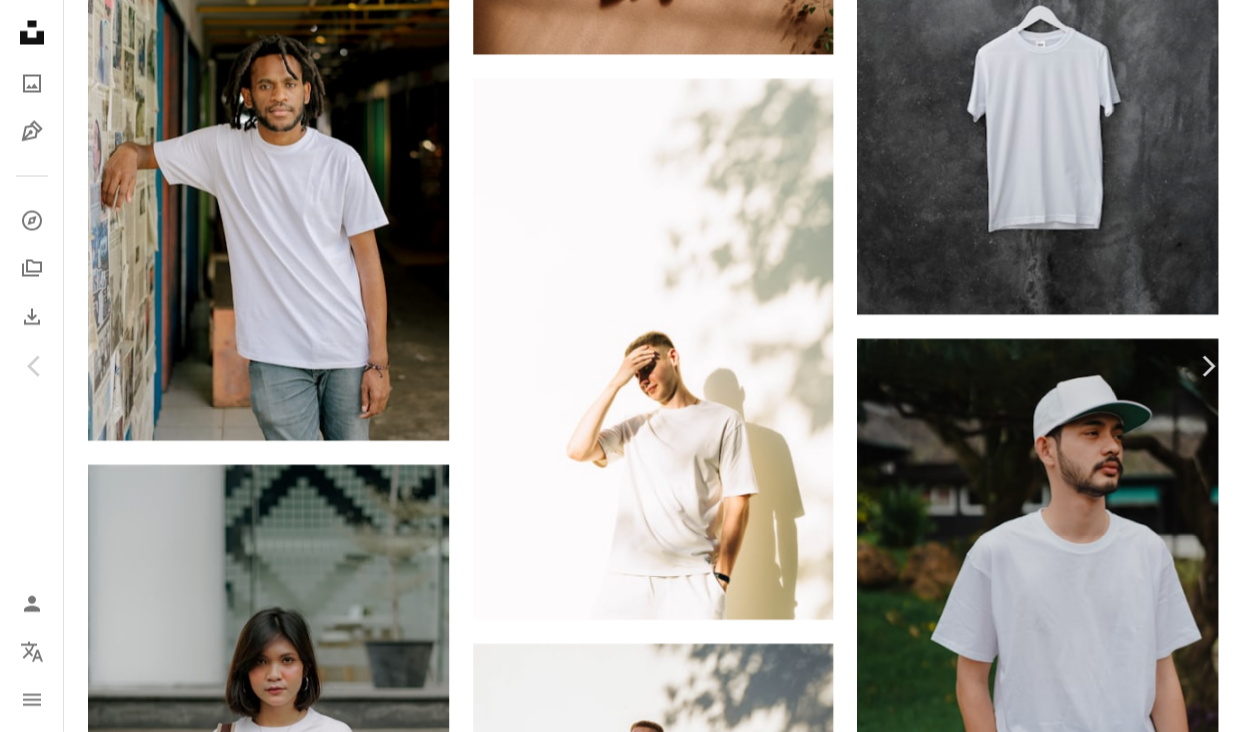 click on "An X shape Chevron left Chevron right [LAST_NAME] Für Unsplash+ A heart A plus sign A lock Herunterladen Zoom in A forward-right arrow Teilen More Actions Calendar outlined Veröffentlicht am 20. Juni 2024 Safety Lizenziert unter der Unsplash+ Lizenz Produkt Modell T-Shirt Becher Weißes T-Shirt Schablone Mock-up Produkt-Mockup Kopierraum leerer Becher Platz für Text Kostenlose Bilder Aus dieser Serie Plus sign for Unsplash+ Ähnliche Bilder Plus sign for Unsplash+ A heart A plus sign [LAST_NAME] Für Unsplash+ A lock Herunterladen Plus sign for Unsplash+ A heart A plus sign [LAST_NAME] Für Unsplash+ A lock Herunterladen Plus sign for Unsplash+ A heart A plus sign [LAST_NAME] Für Unsplash+ A lock Herunterladen Plus sign for Unsplash+ A heart A plus sign [LAST_NAME] Für Unsplash+ A lock Herunterladen Plus sign for Unsplash+ A heart A plus sign [LAST_NAME] Für Unsplash+ A lock Herunterladen Plus sign for Unsplash+ A heart A plus sign [LAST_NAME] Für Unsplash+ A lock Herunterladen A heart" at bounding box center [621, 3724] 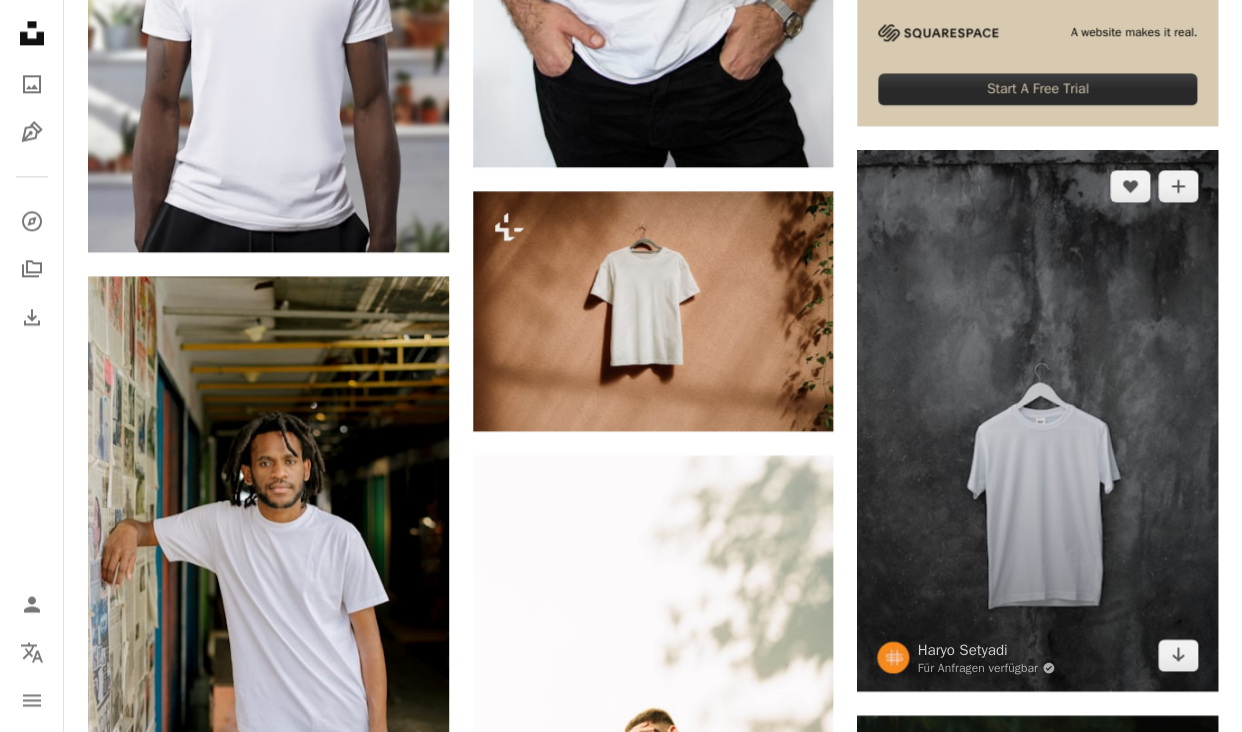 scroll, scrollTop: 872, scrollLeft: 0, axis: vertical 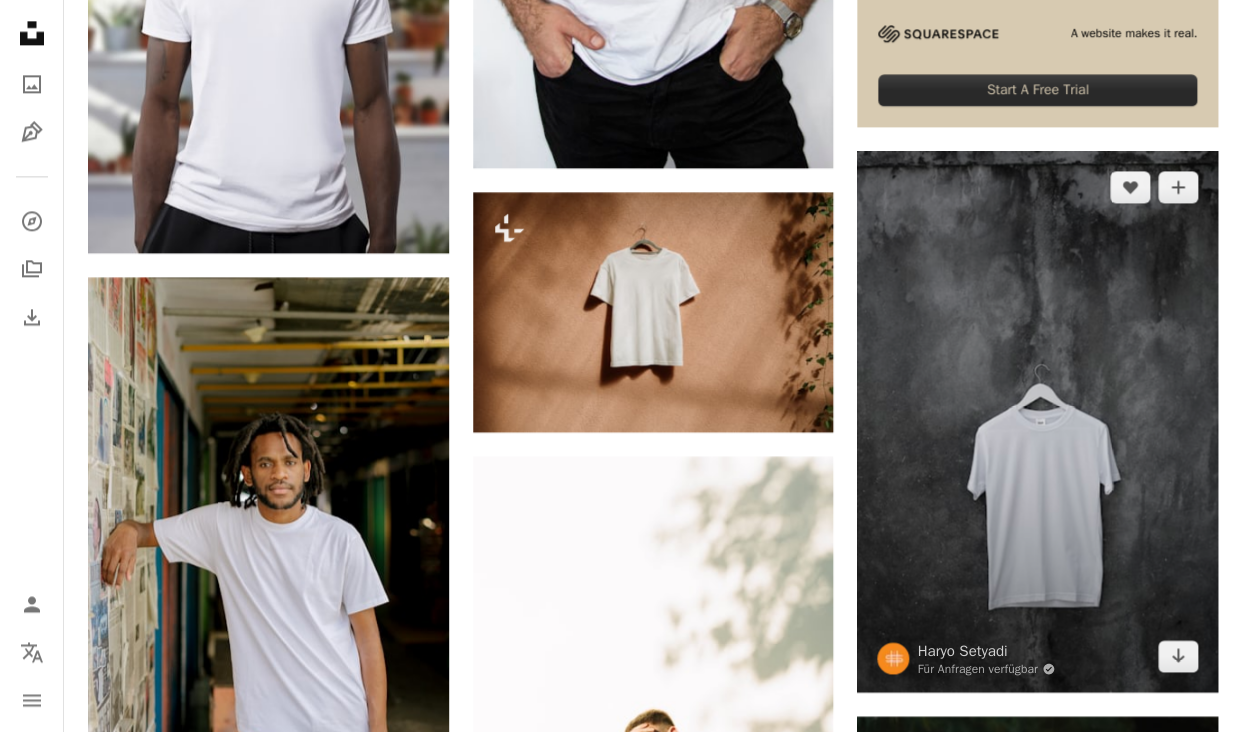 click at bounding box center [1037, 421] 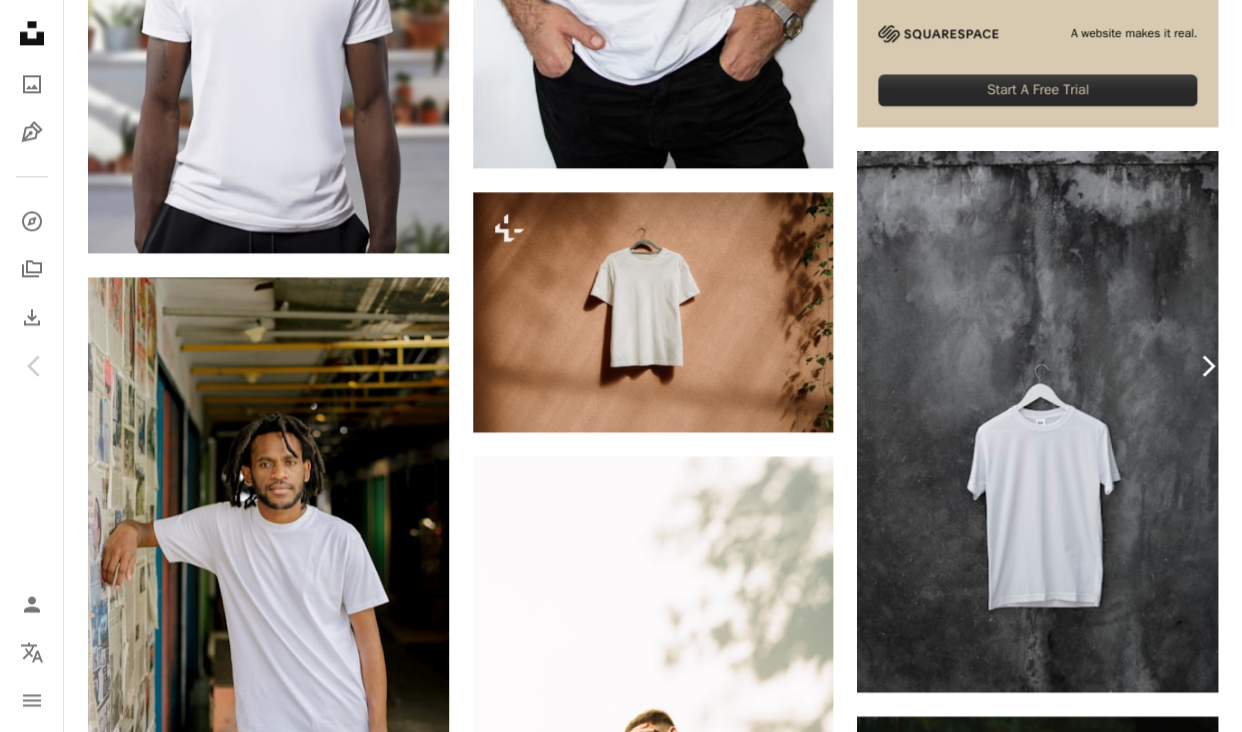 click on "Chevron right" at bounding box center (1207, 366) 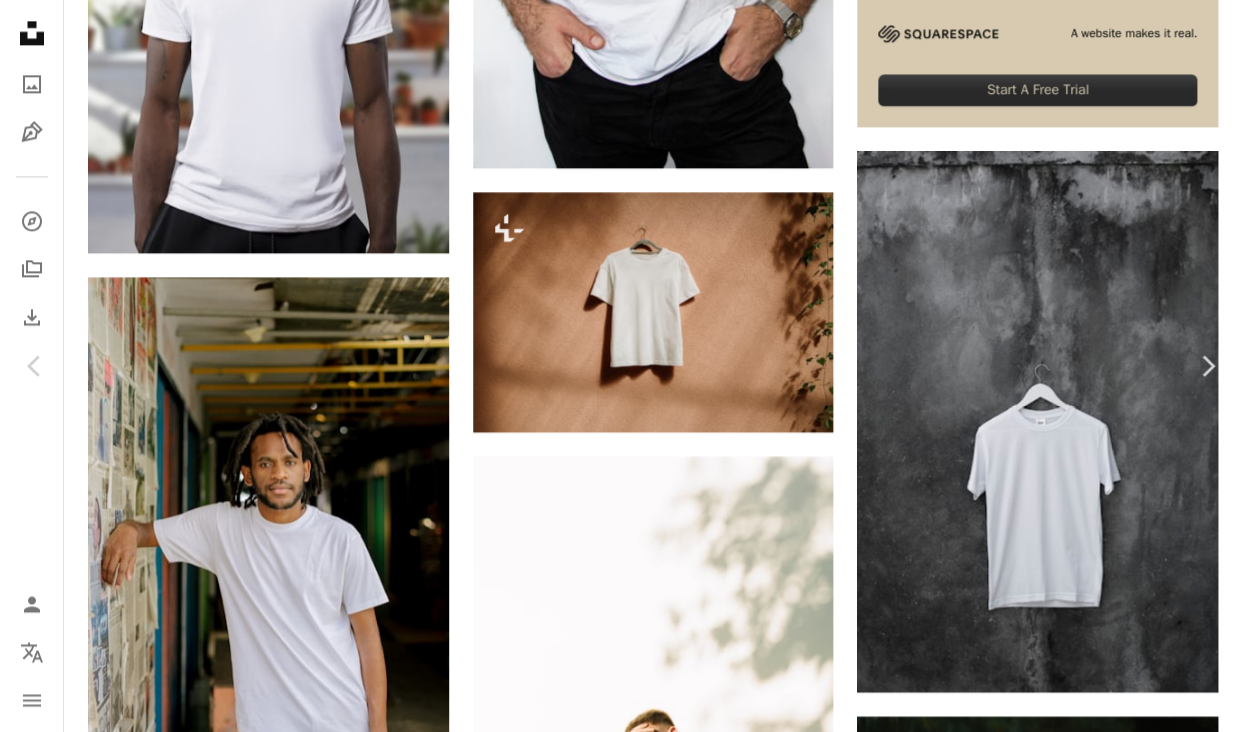 click on "An X shape" at bounding box center (20, 20) 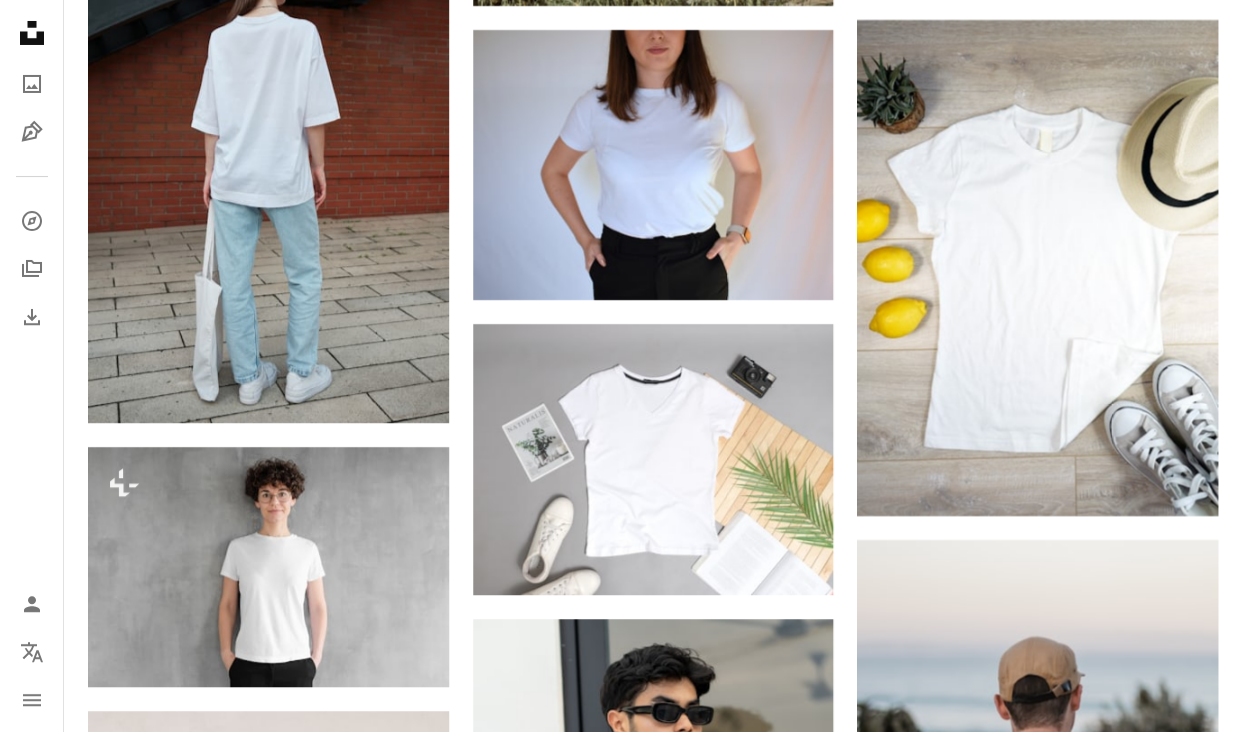 scroll, scrollTop: 2579, scrollLeft: 0, axis: vertical 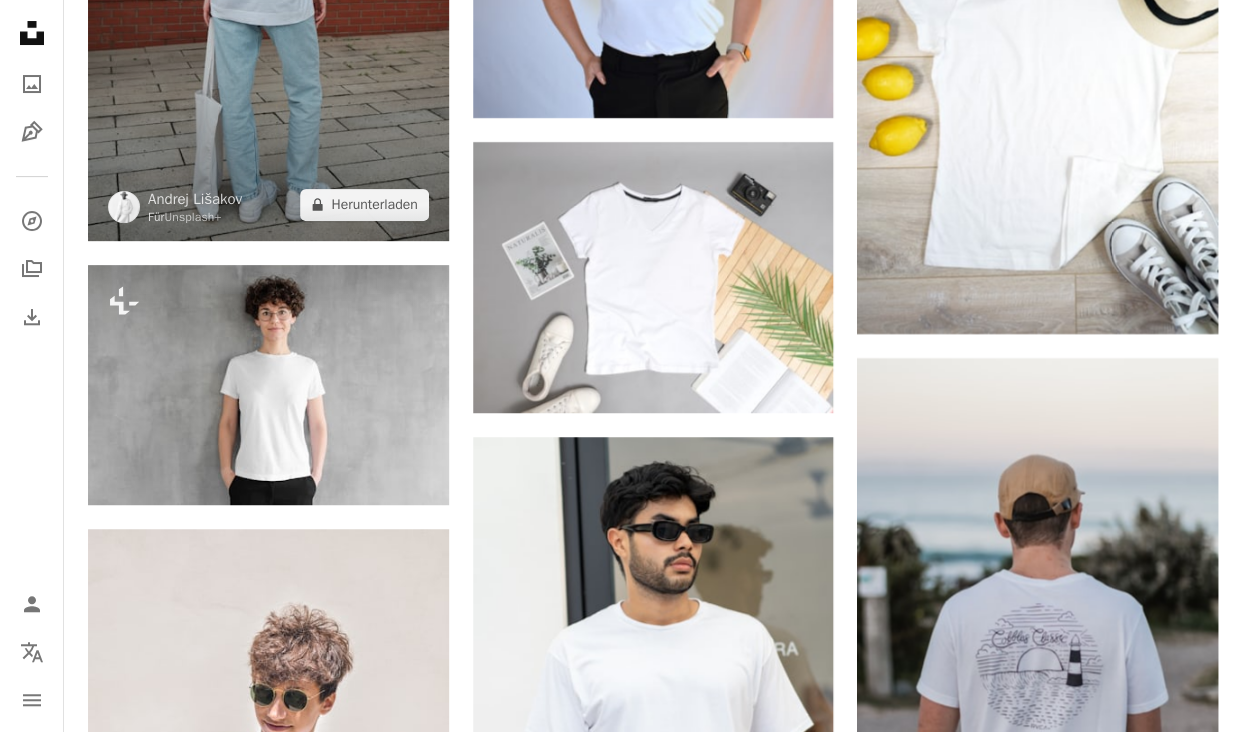 click at bounding box center [268, -30] 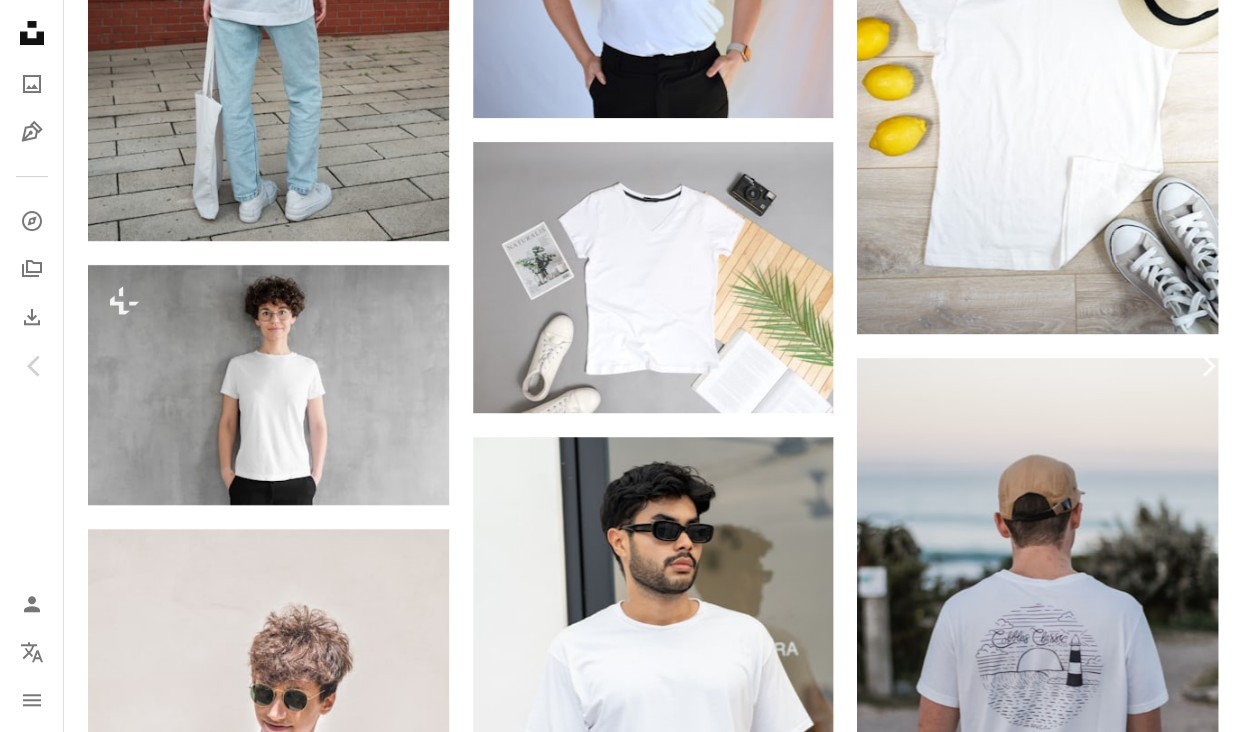 click on "Chevron right" at bounding box center (1207, 366) 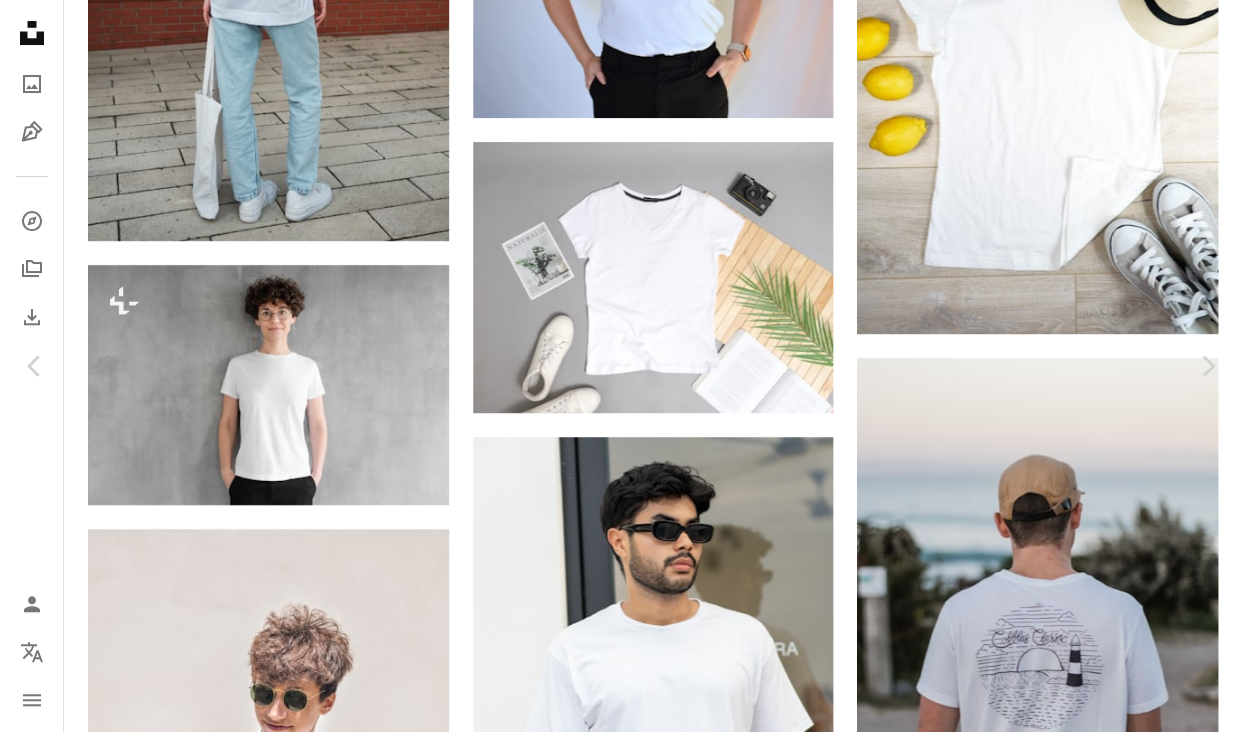 click on "An X shape" at bounding box center [20, 20] 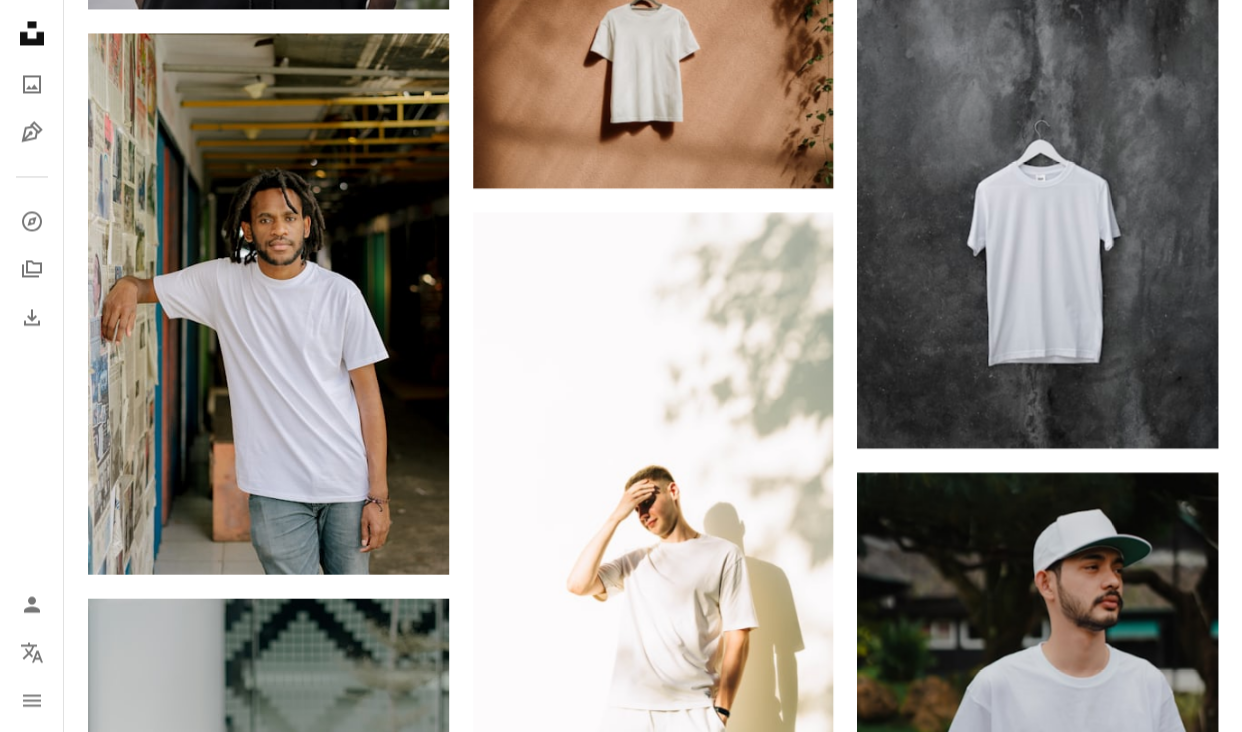 scroll, scrollTop: 0, scrollLeft: 0, axis: both 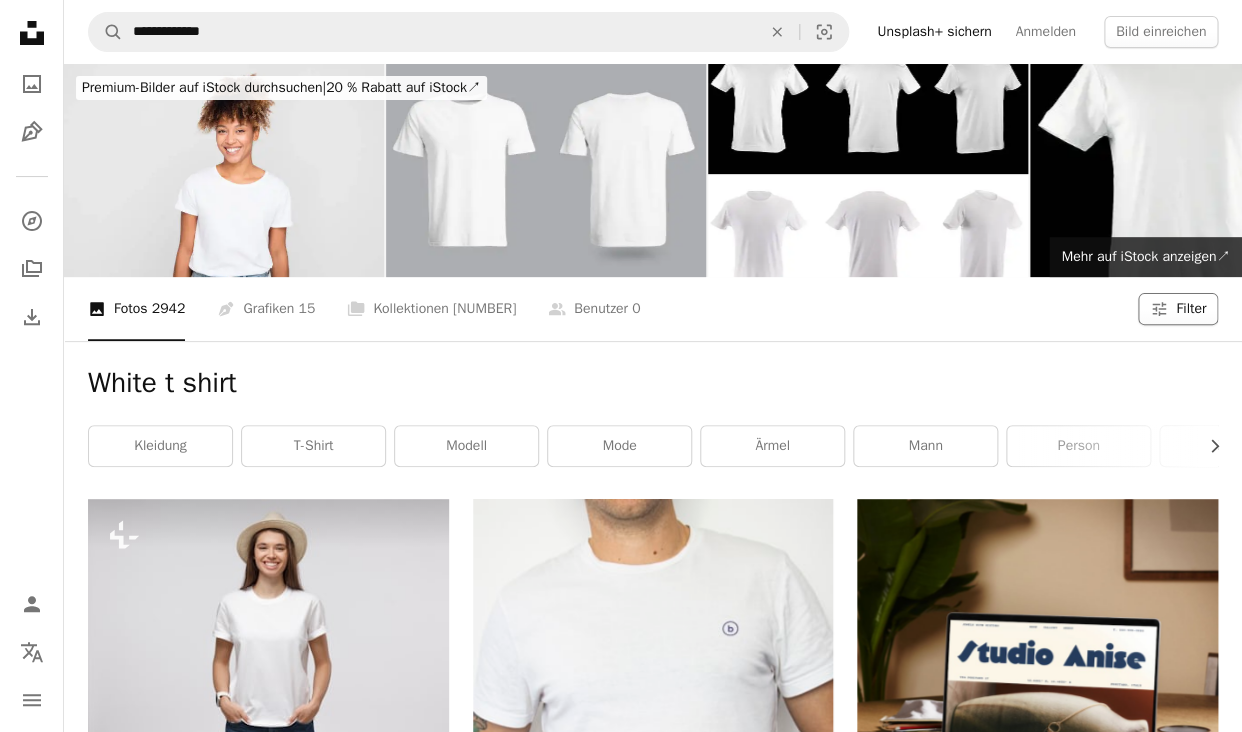 click on "Filters Filter" at bounding box center [1178, 309] 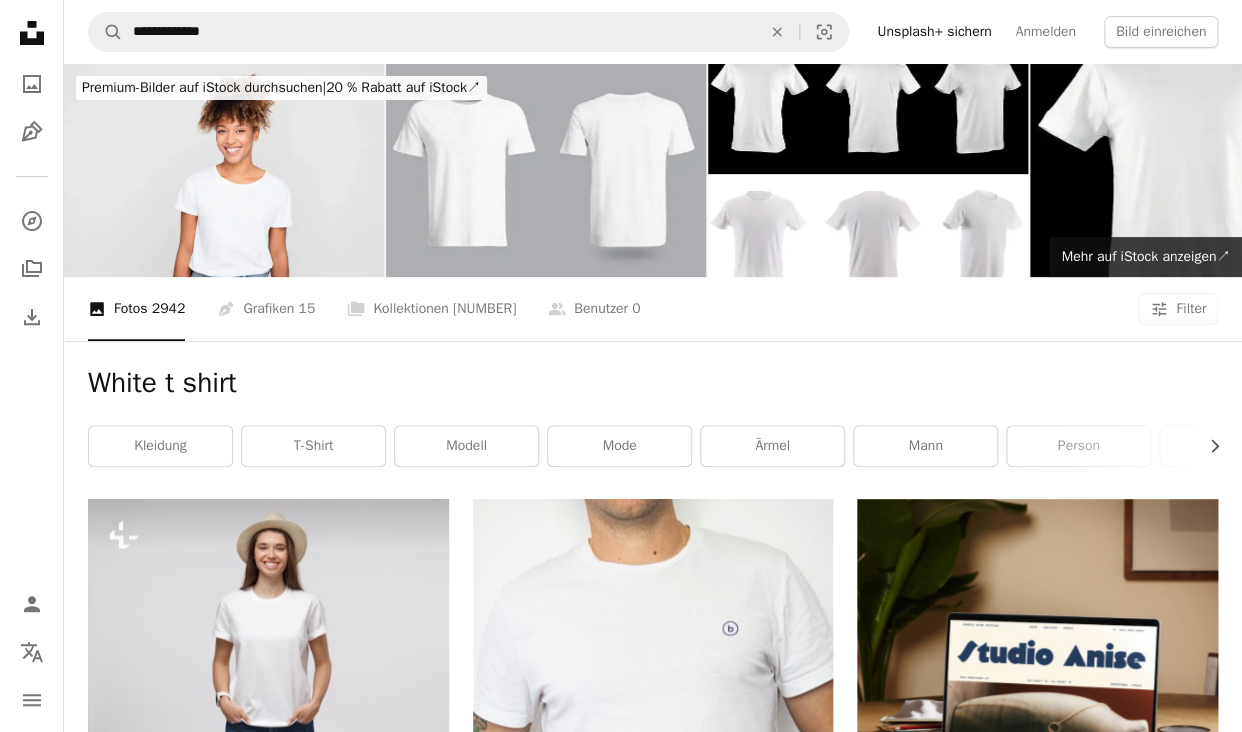scroll, scrollTop: 63, scrollLeft: 0, axis: vertical 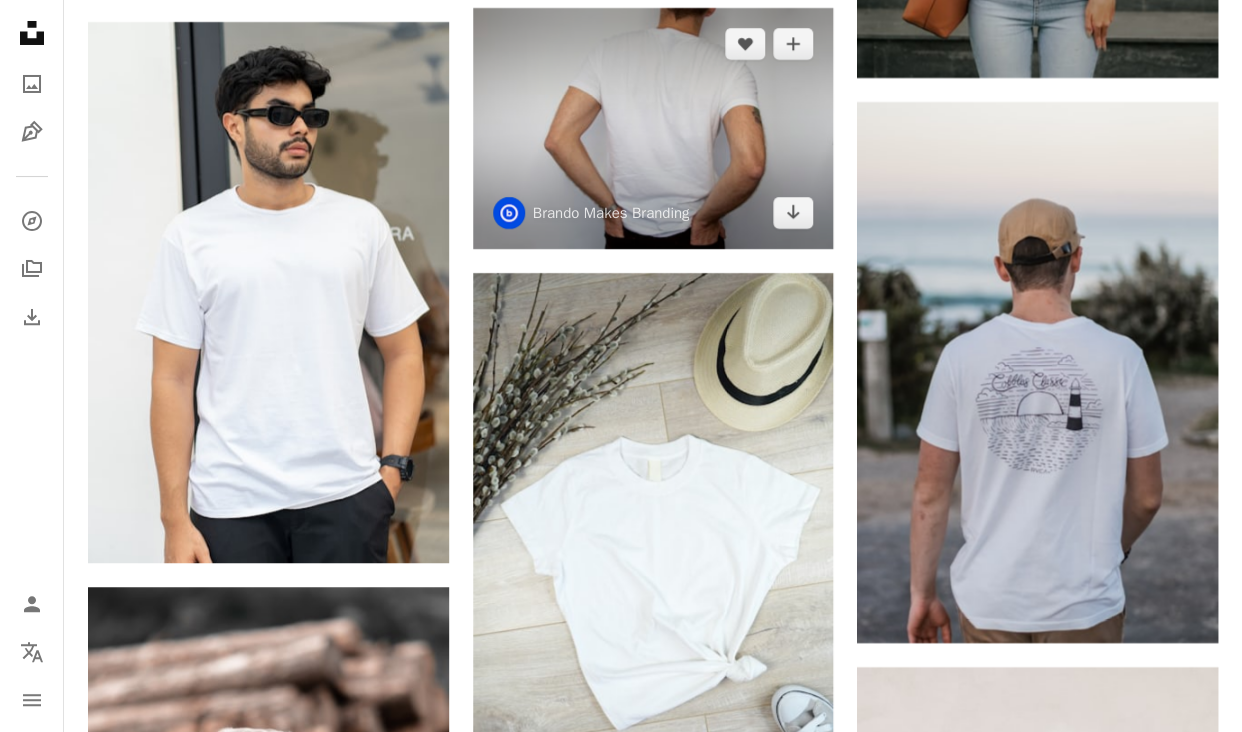 click at bounding box center (653, 128) 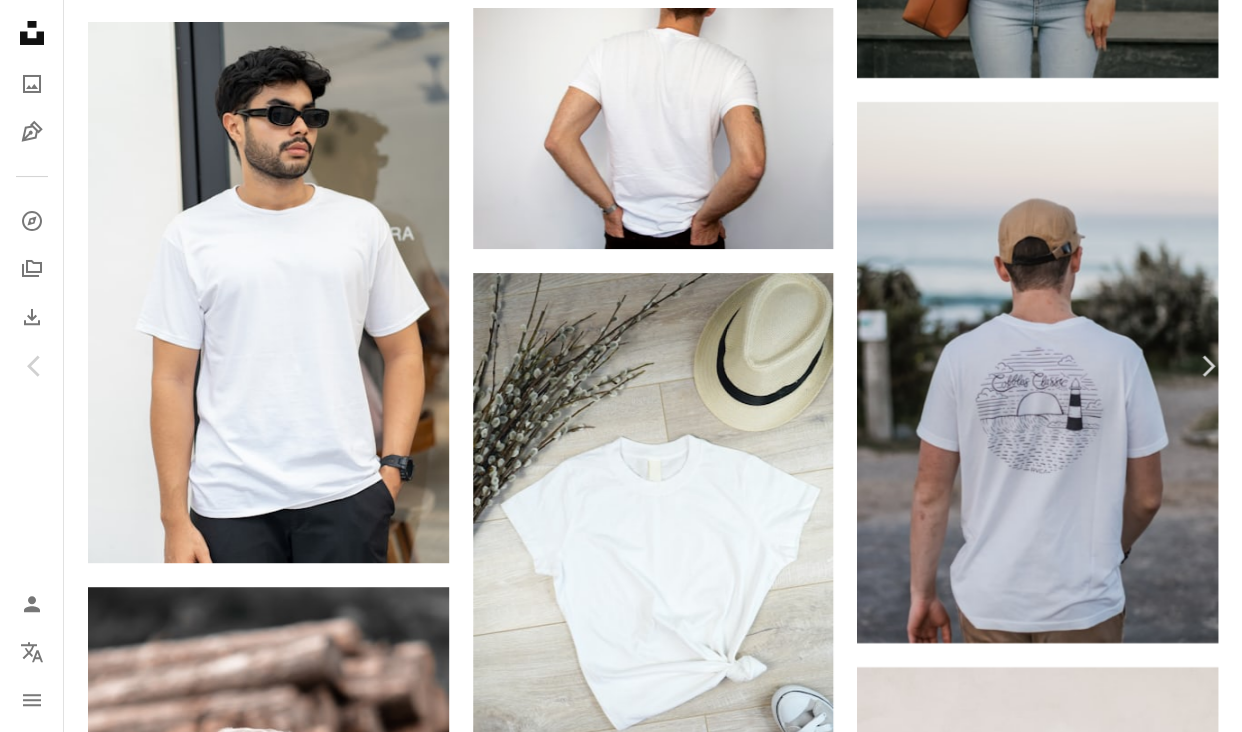 click on "Kostenlos herunterladen" at bounding box center (1011, 2687) 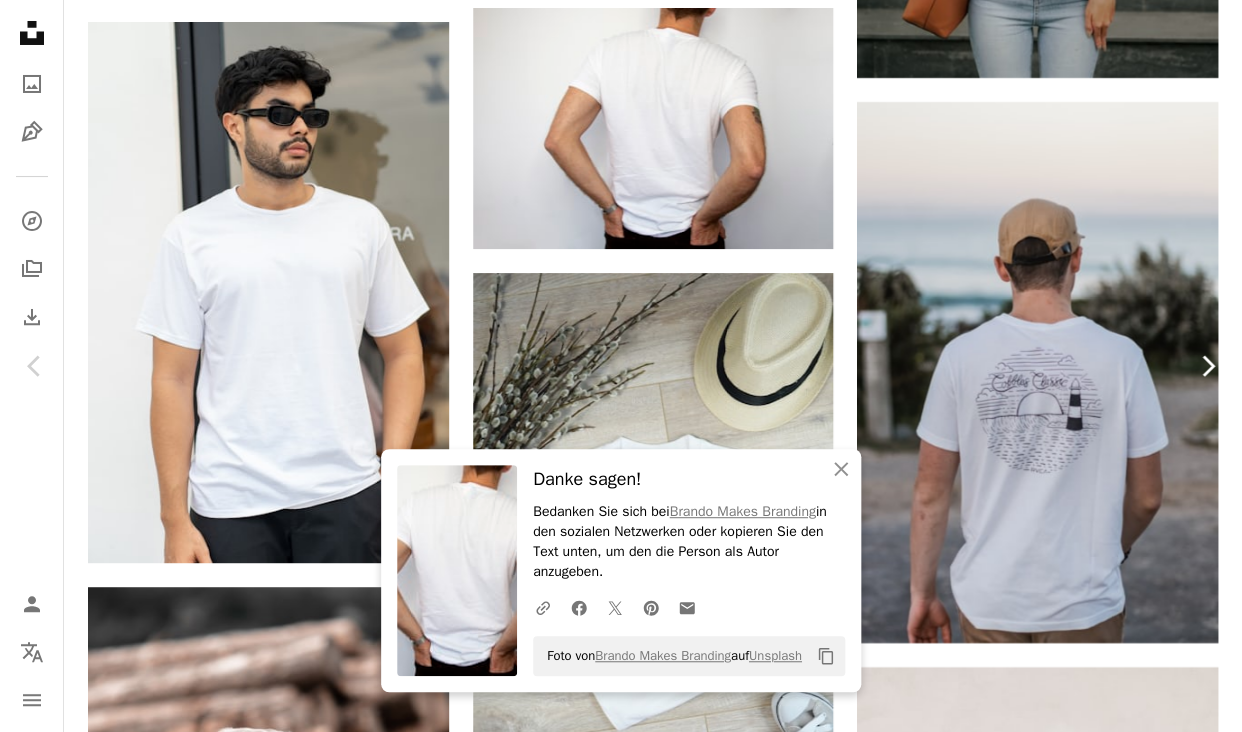 click on "Chevron right" at bounding box center [1207, 366] 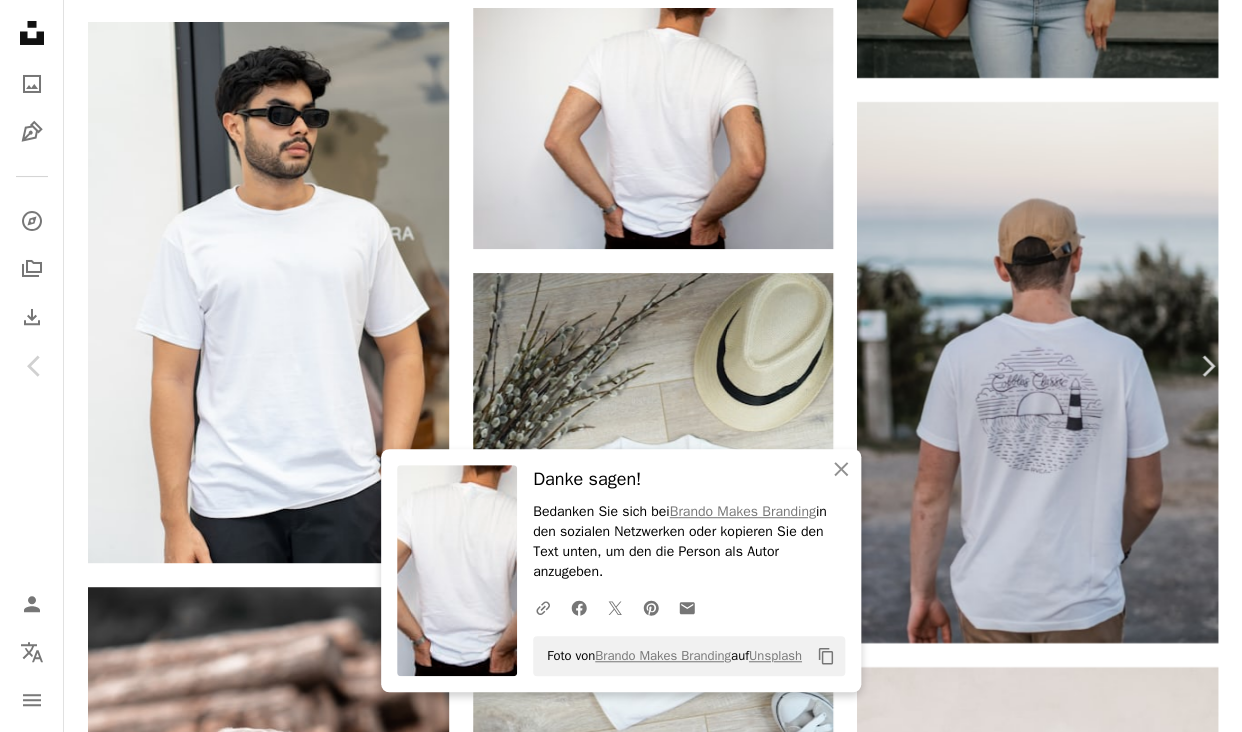 click on "An X shape" at bounding box center [20, 20] 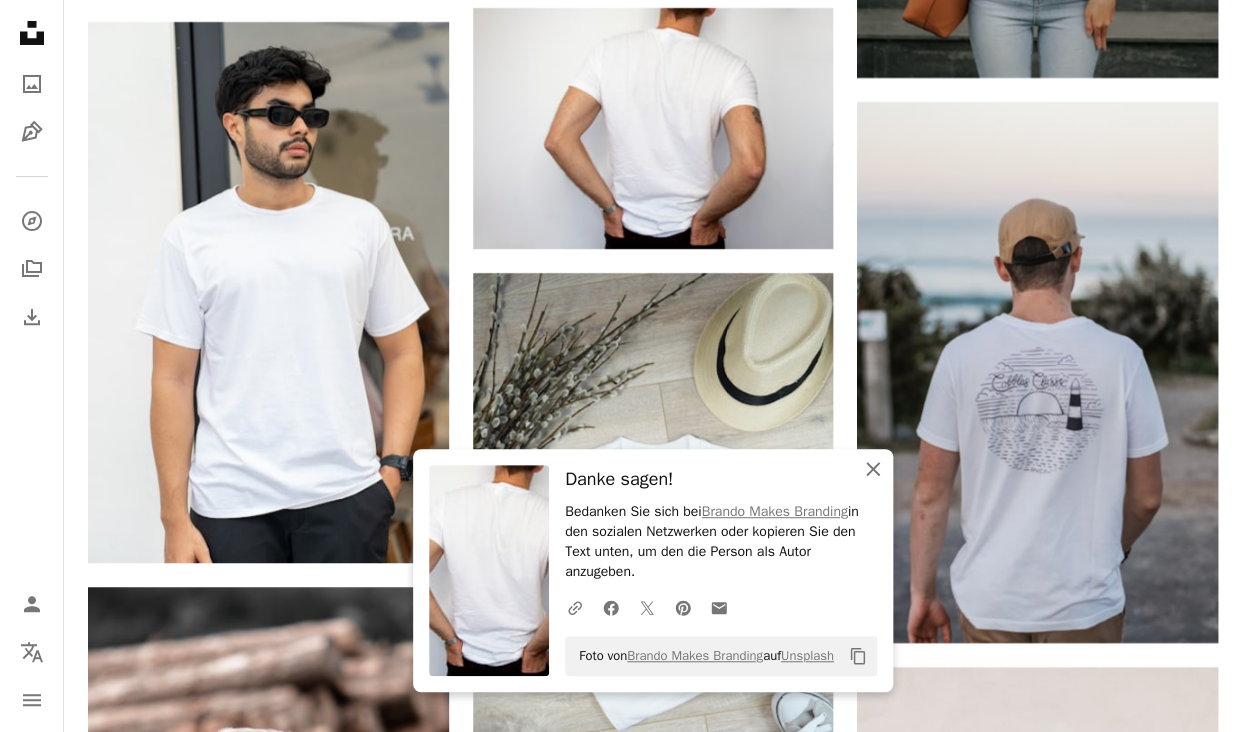 click 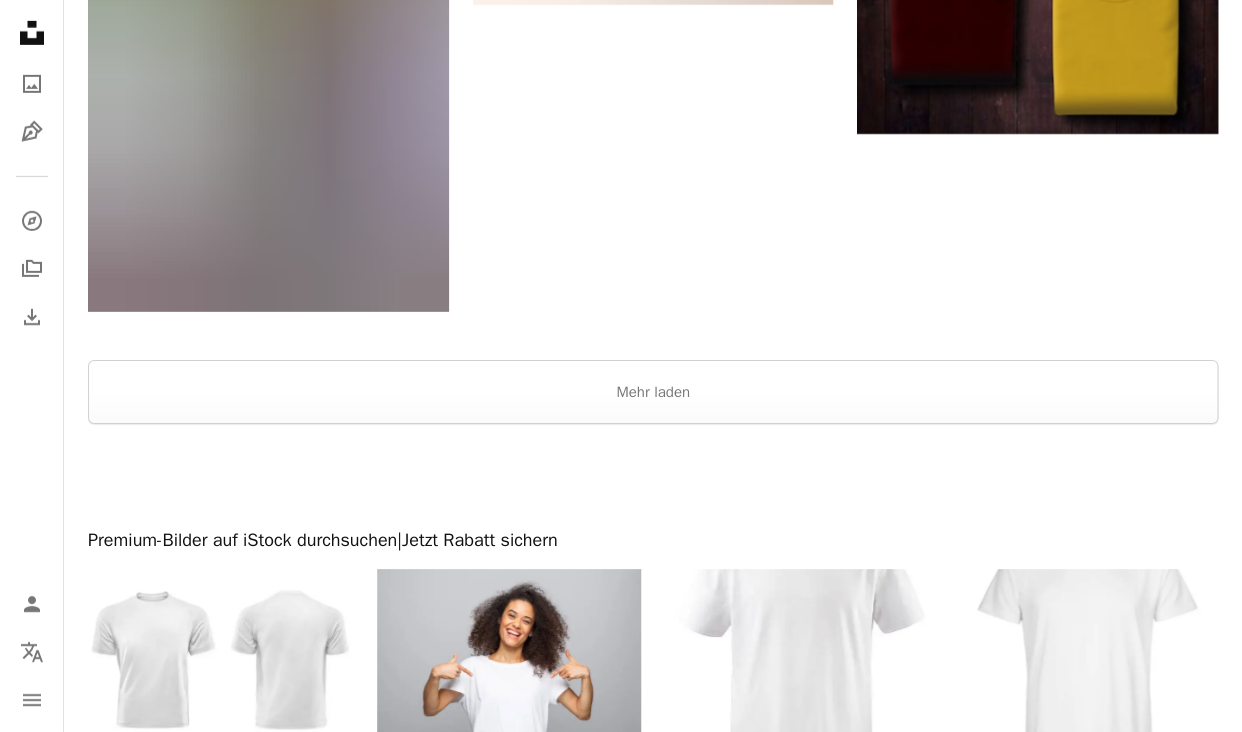scroll, scrollTop: 7092, scrollLeft: 0, axis: vertical 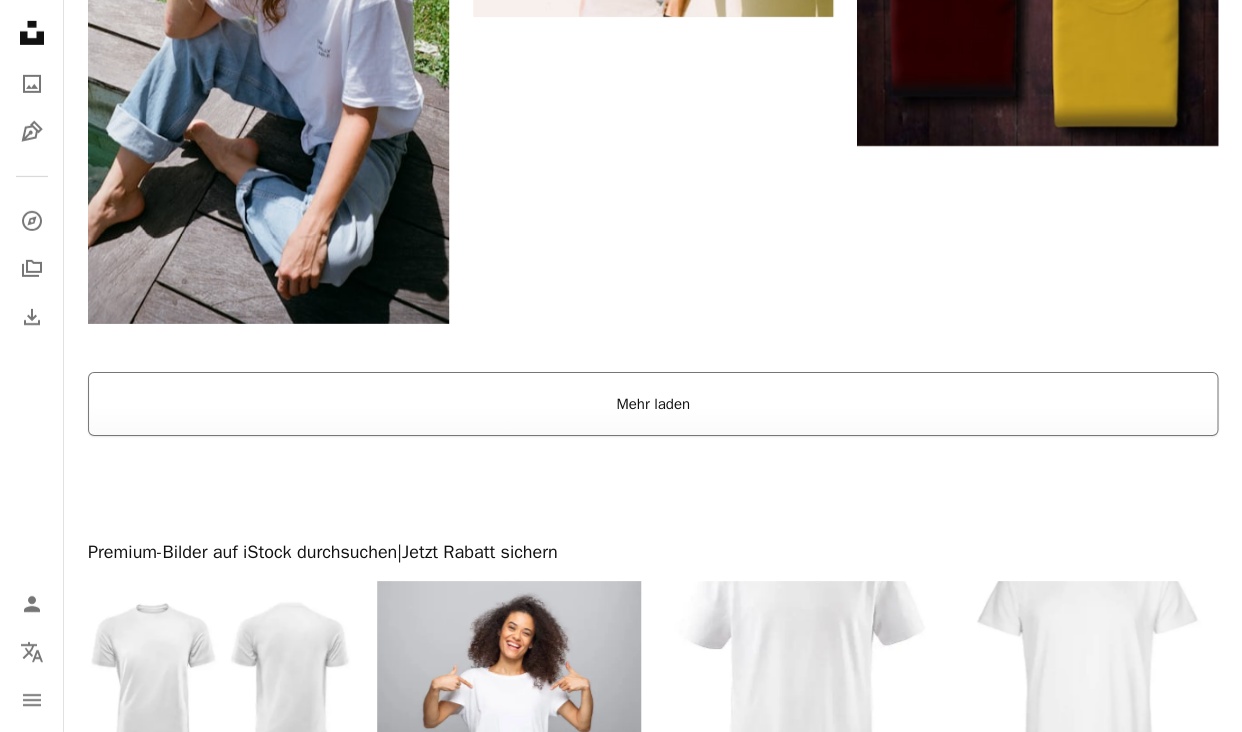 click on "Mehr laden" at bounding box center (653, 404) 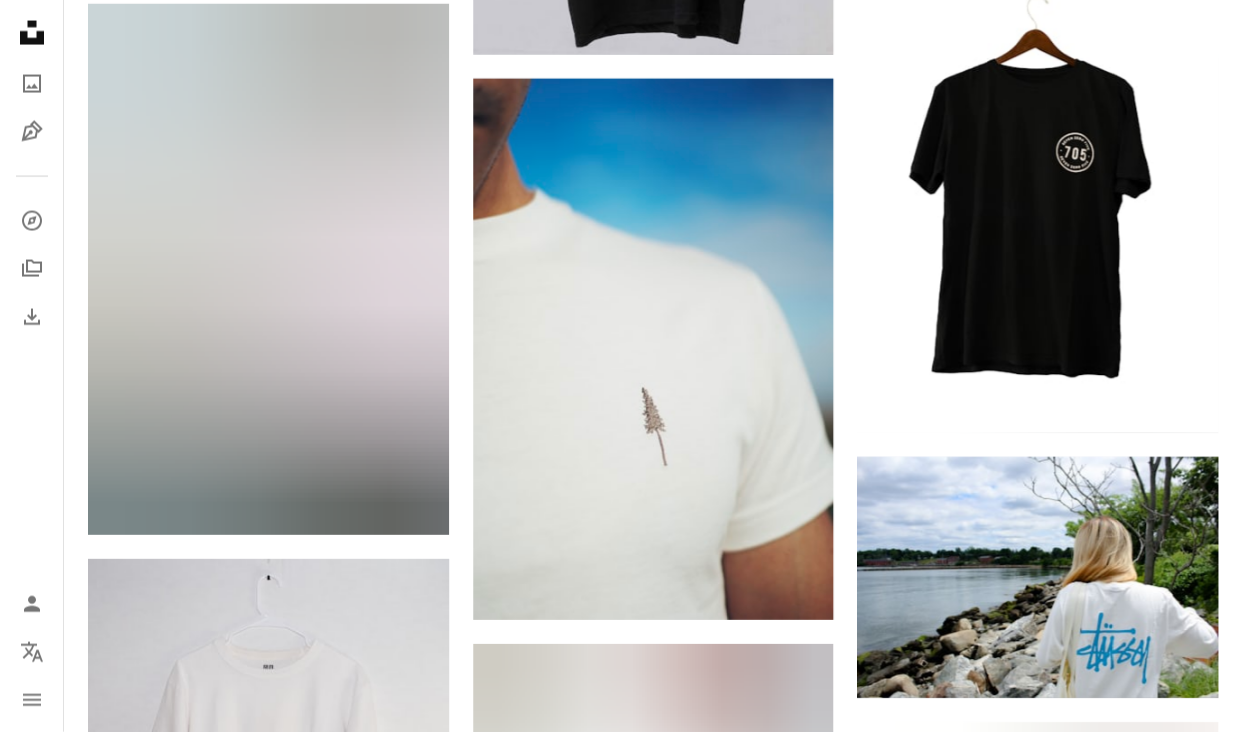 scroll, scrollTop: 11306, scrollLeft: 0, axis: vertical 